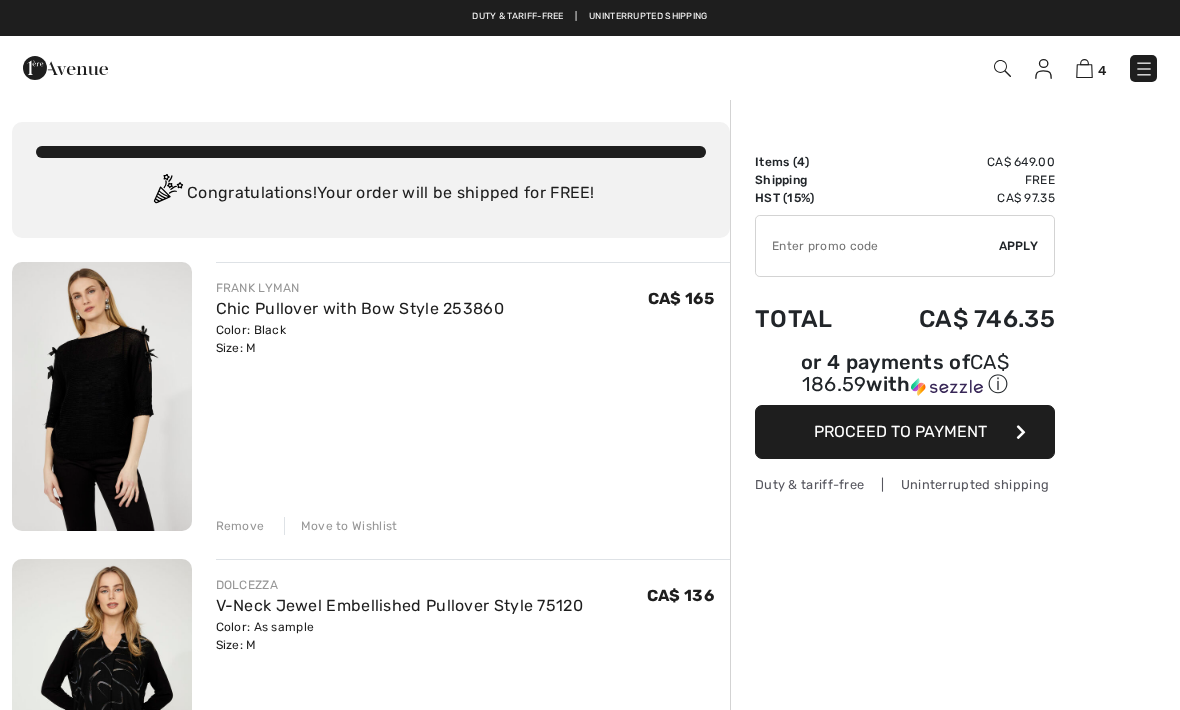 scroll, scrollTop: 0, scrollLeft: 0, axis: both 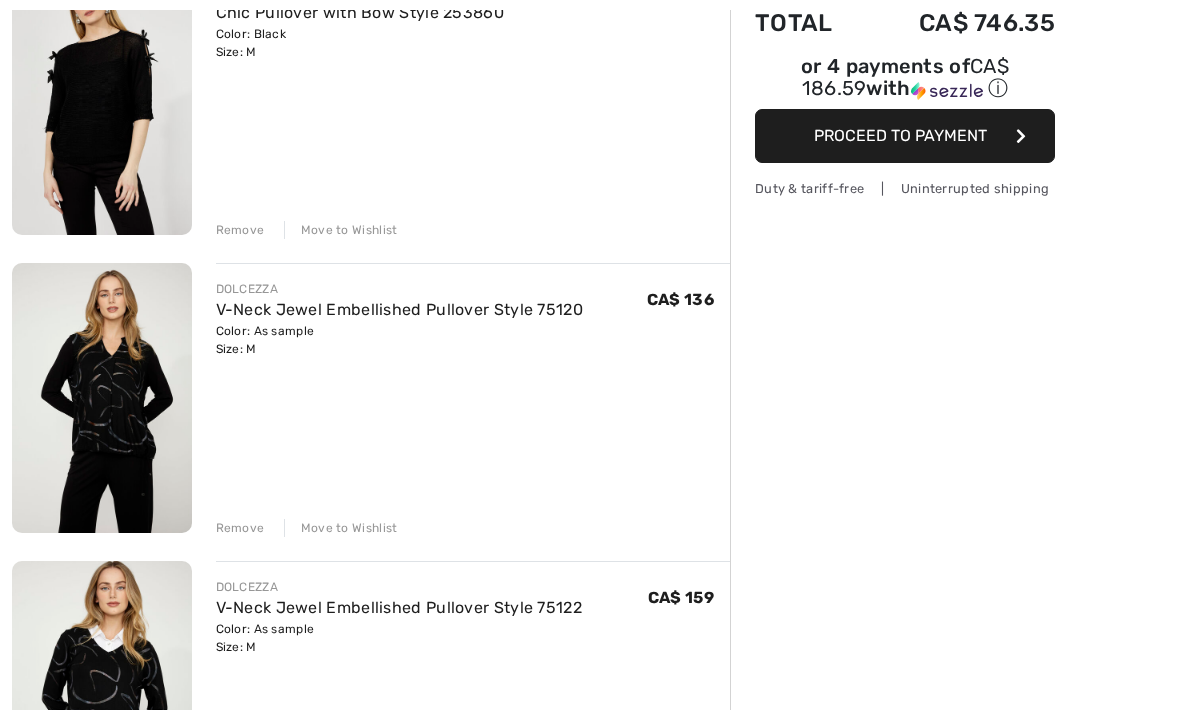 click on "Move to Wishlist" at bounding box center [341, 528] 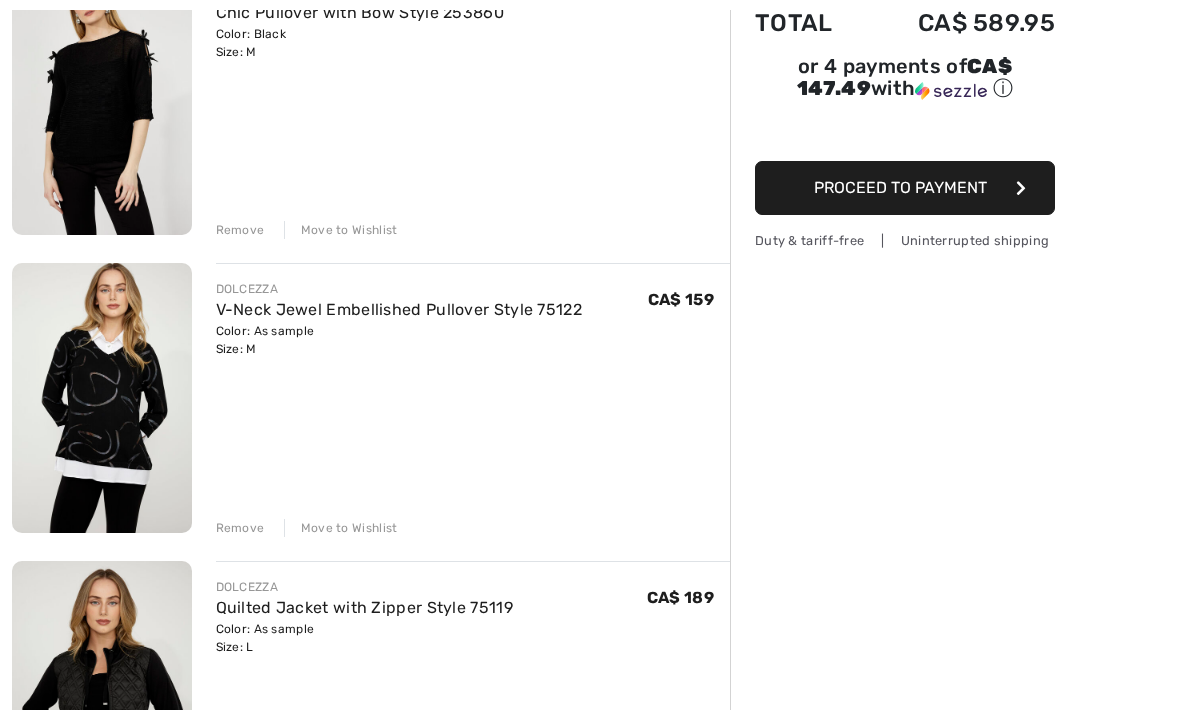 click on "Move to Wishlist" at bounding box center (341, 528) 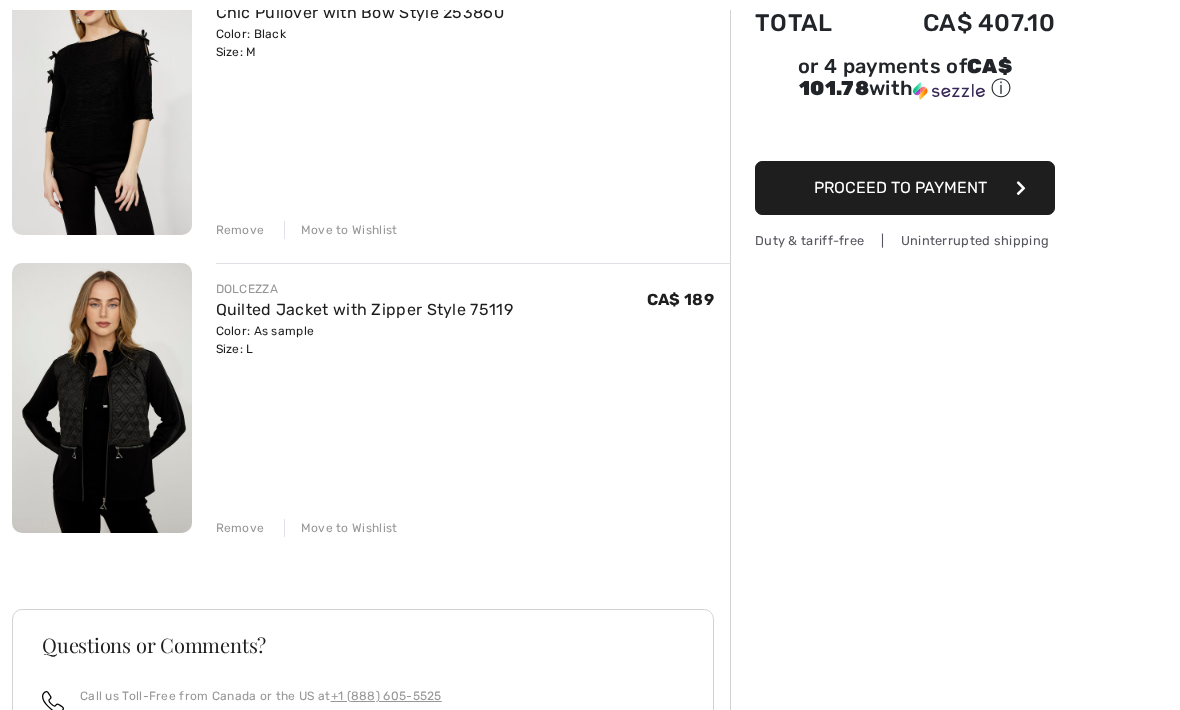 click on "Move to Wishlist" at bounding box center [341, 528] 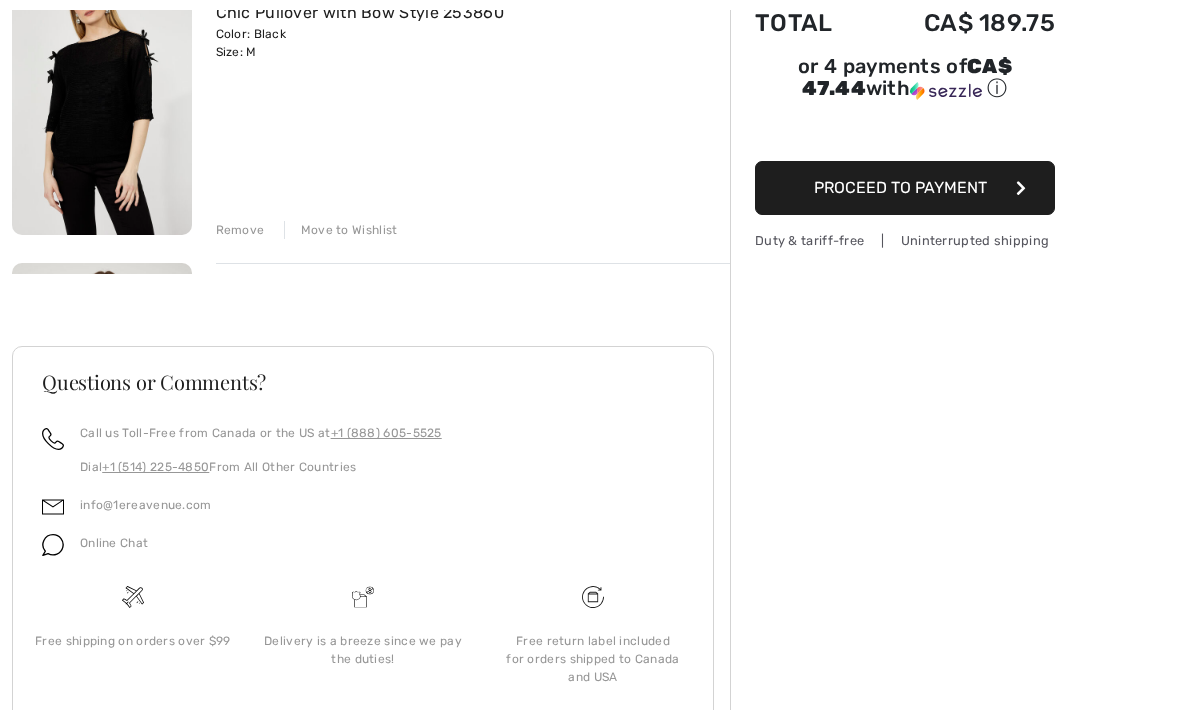 scroll, scrollTop: 271, scrollLeft: 0, axis: vertical 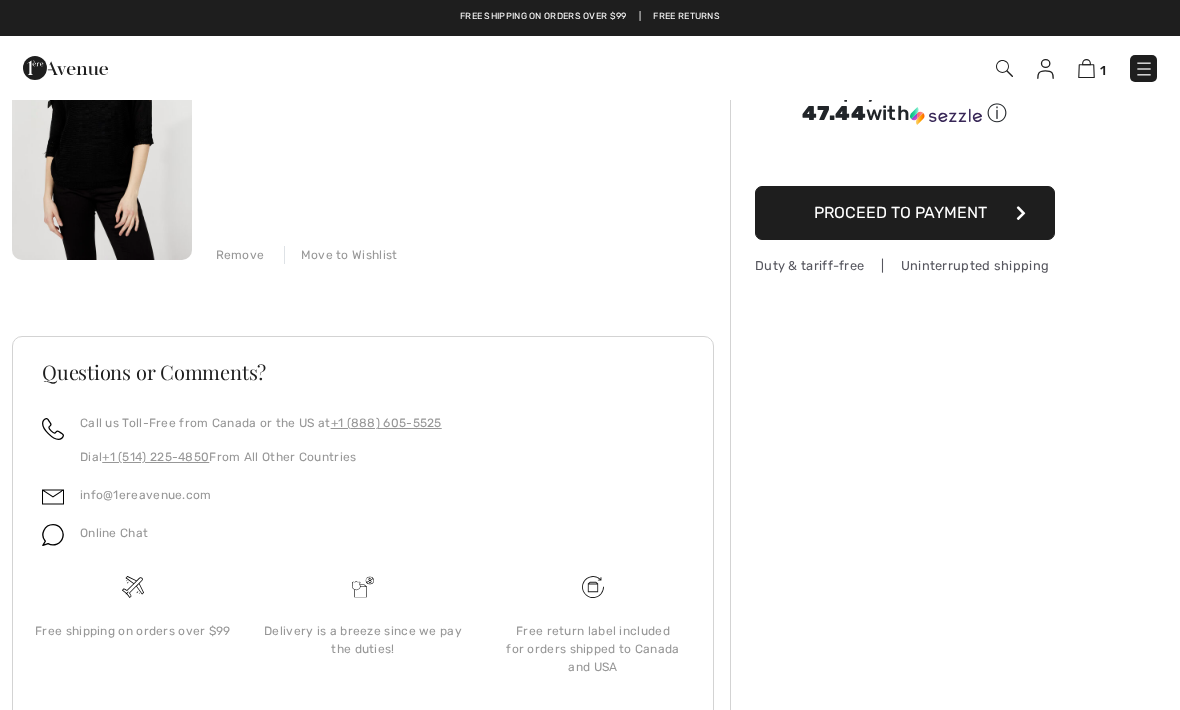click on "Move to Wishlist" at bounding box center (341, 255) 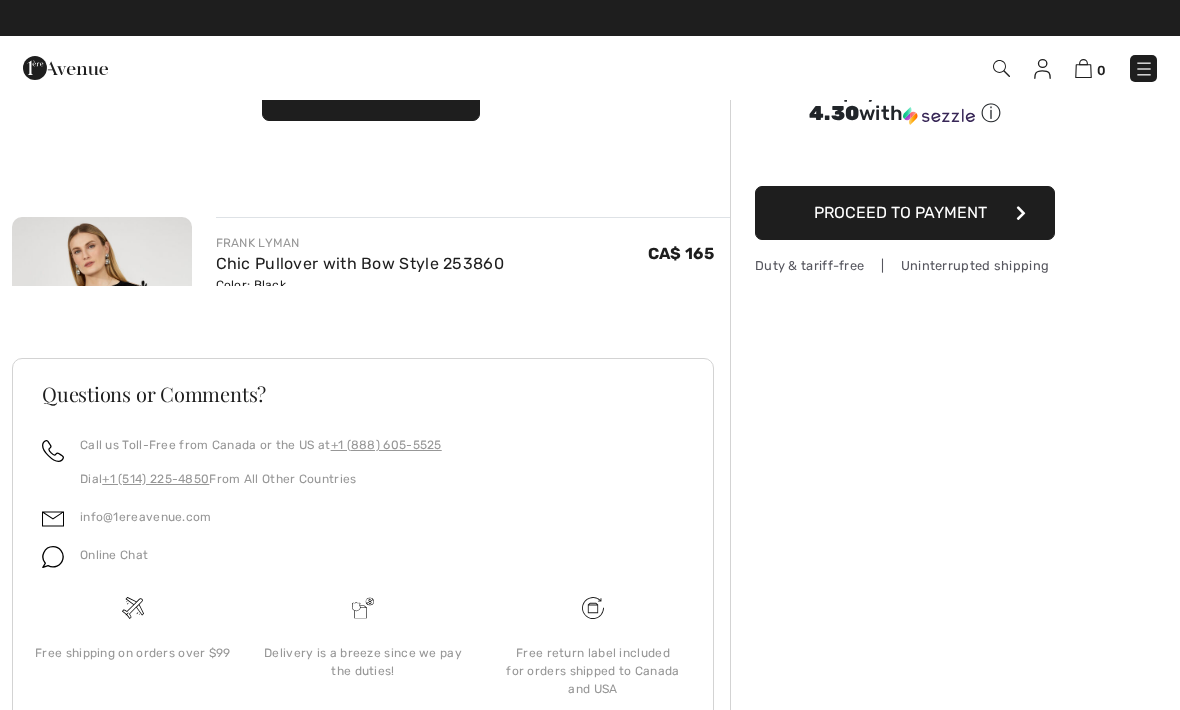 scroll, scrollTop: 176, scrollLeft: 0, axis: vertical 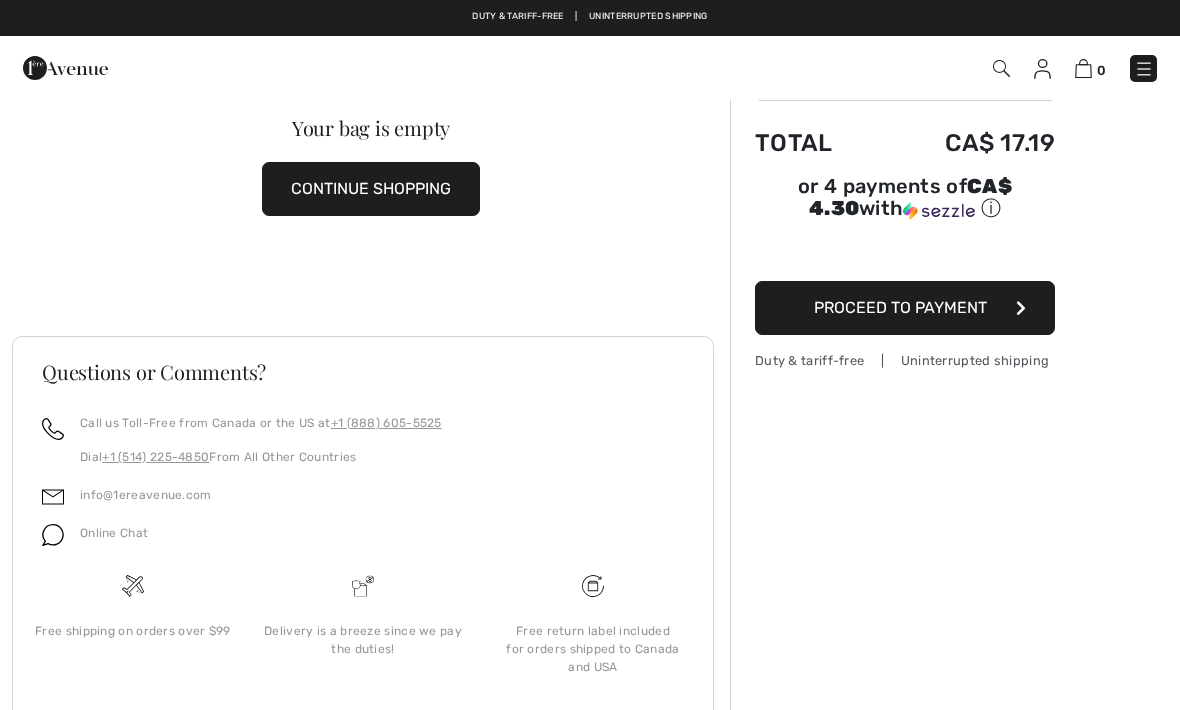 click on "0" at bounding box center (832, 68) 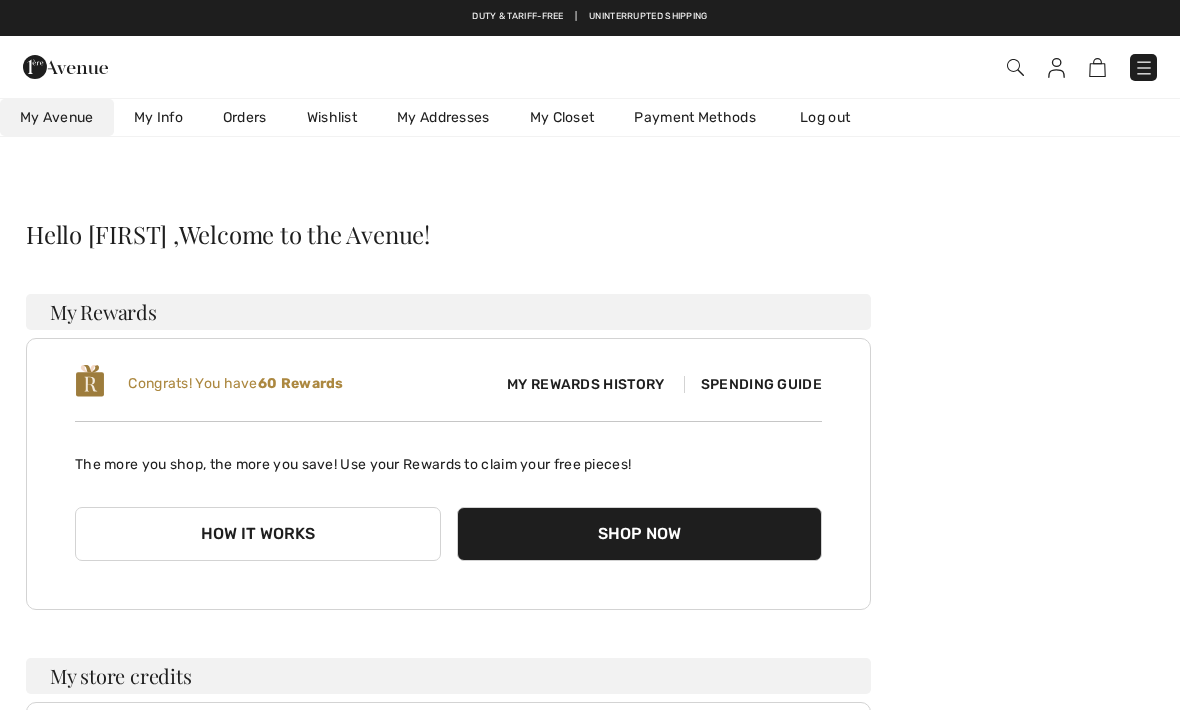 scroll, scrollTop: 0, scrollLeft: 0, axis: both 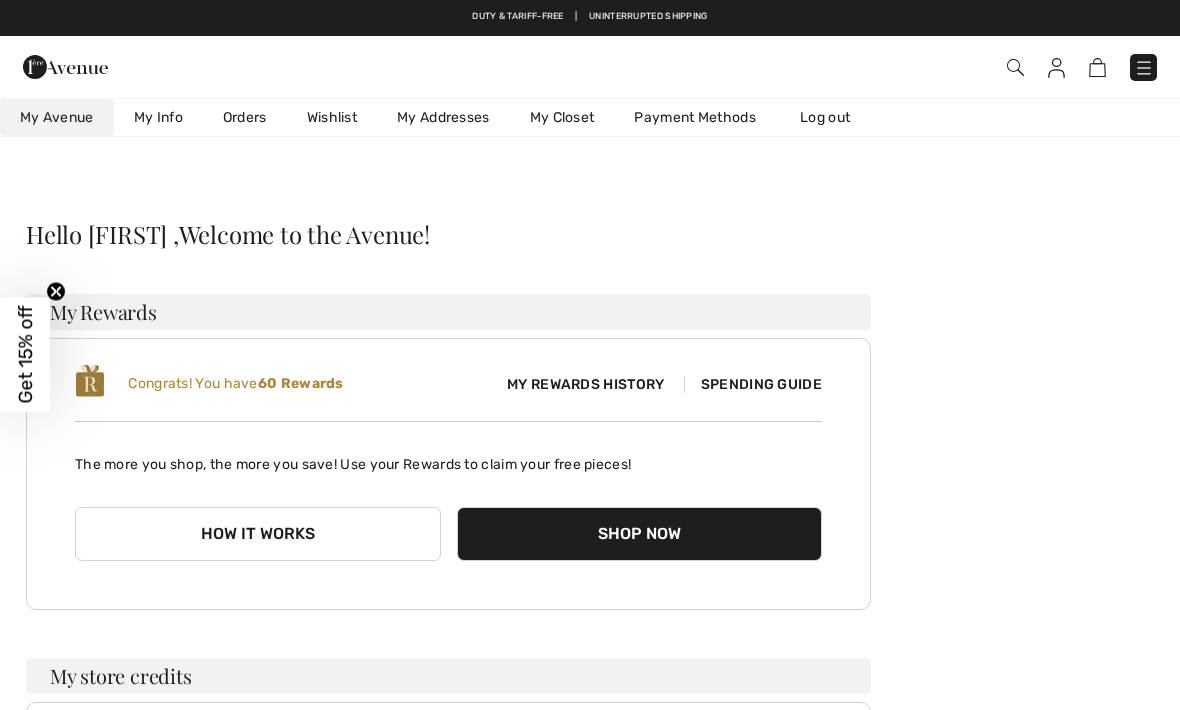 click on "Wishlist" at bounding box center (332, 117) 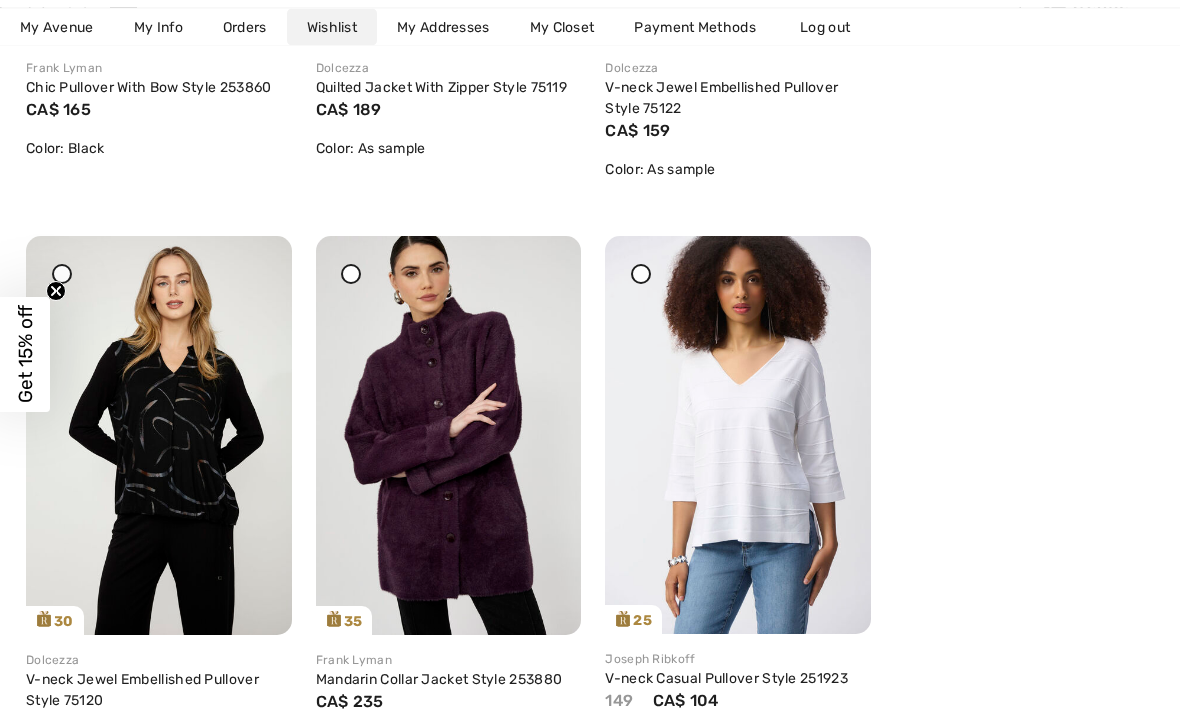 scroll, scrollTop: 760, scrollLeft: 0, axis: vertical 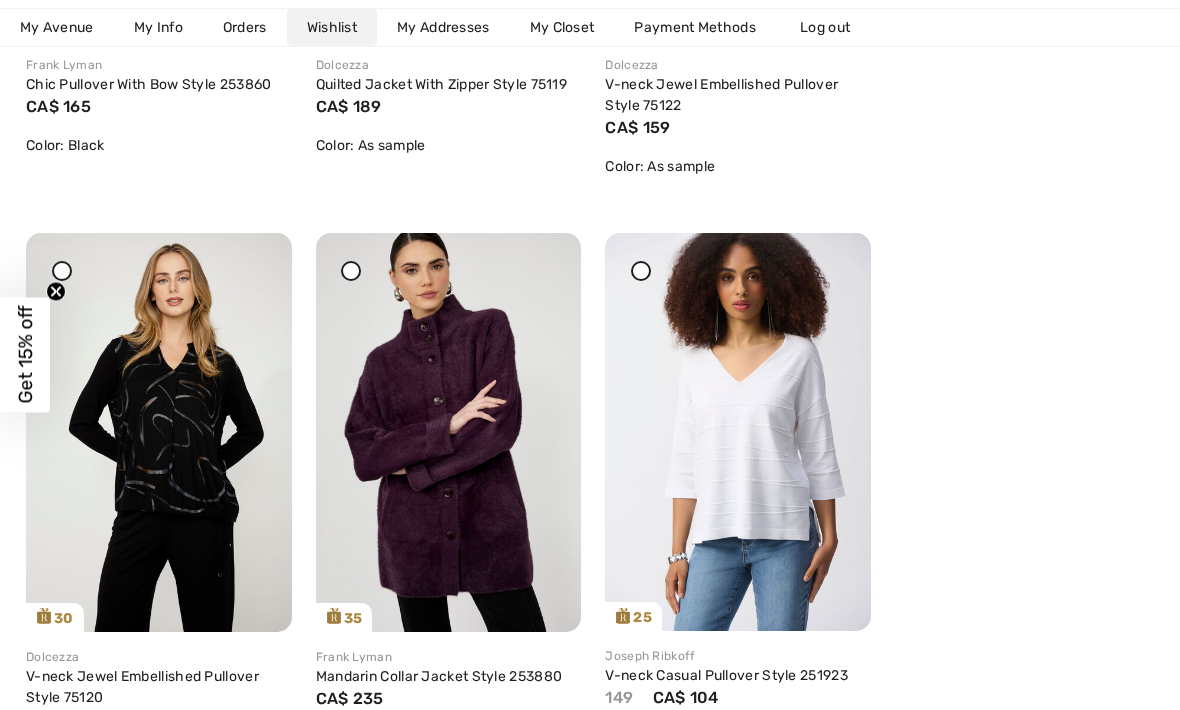 click at bounding box center [159, 432] 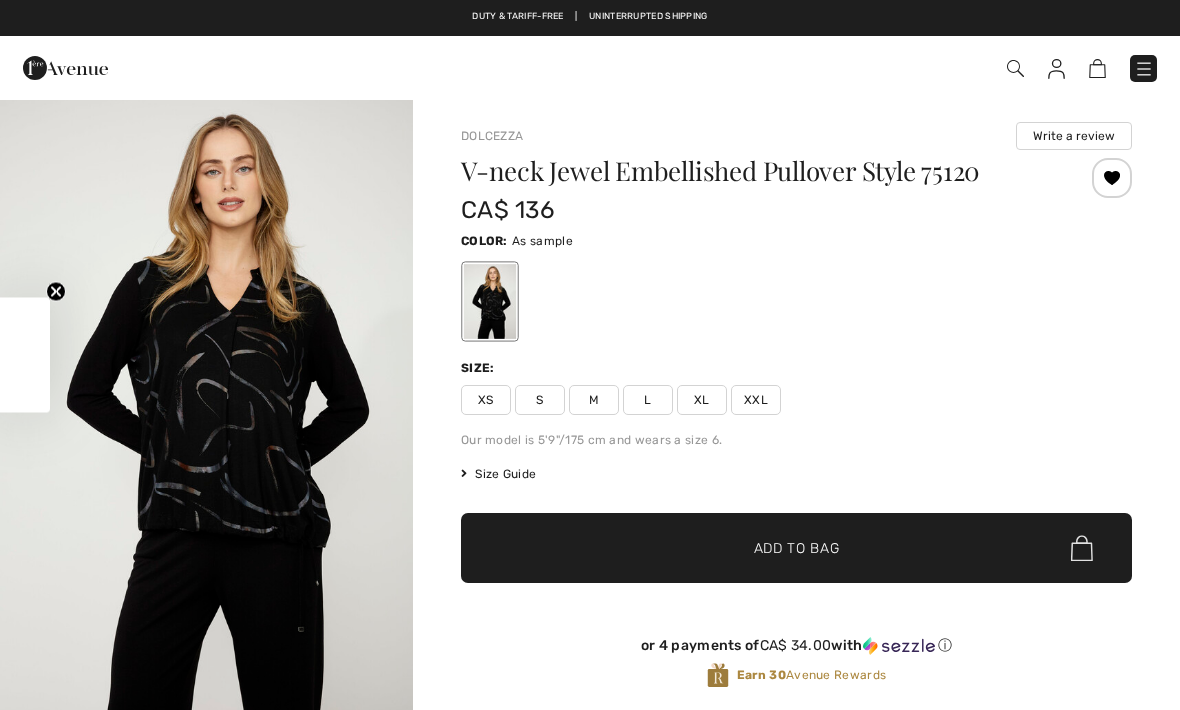 scroll, scrollTop: 0, scrollLeft: 0, axis: both 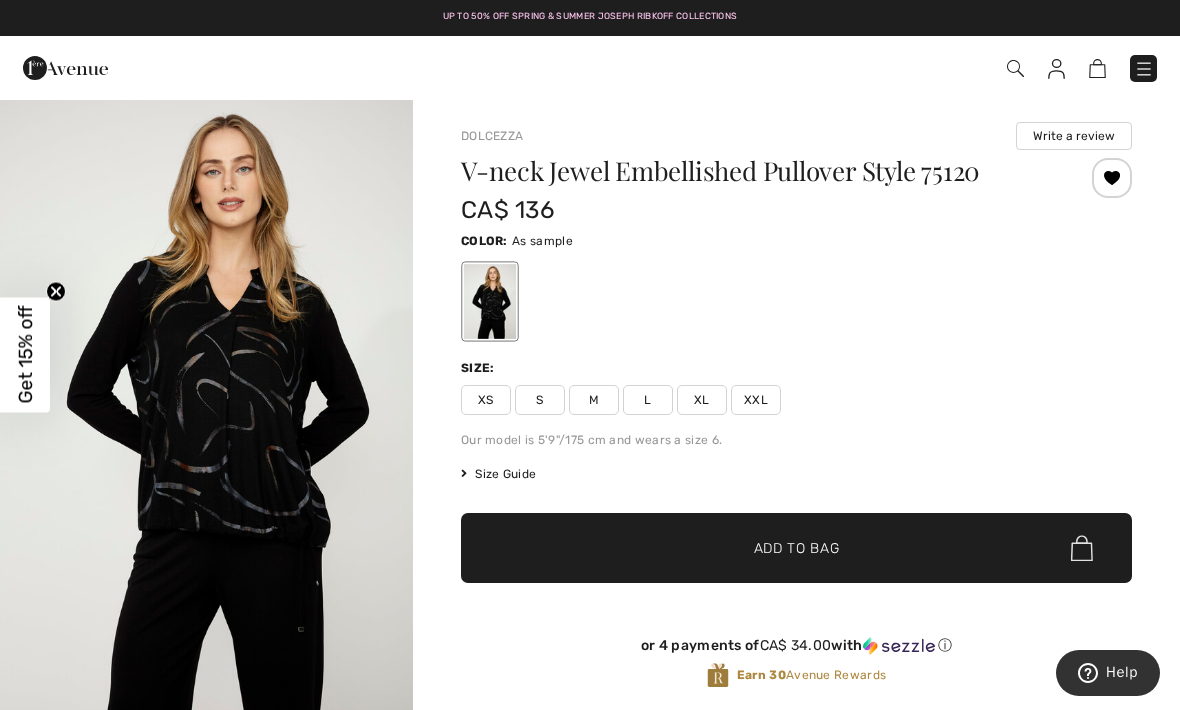 click at bounding box center (206, 408) 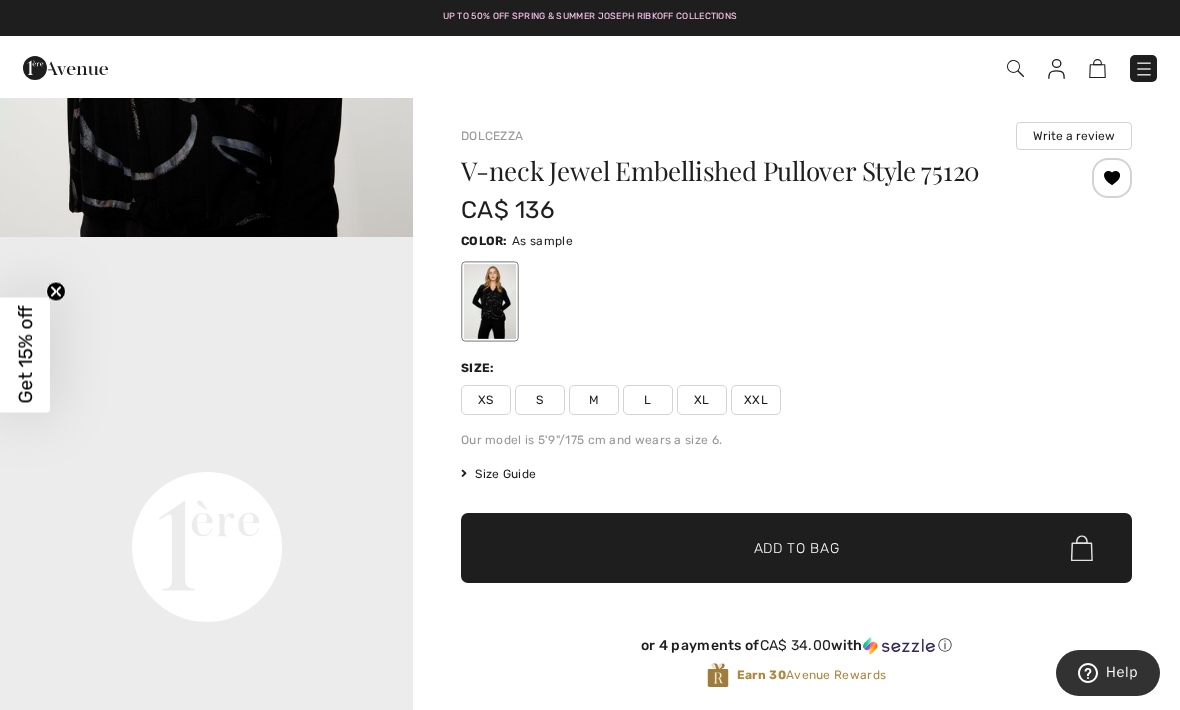 scroll, scrollTop: 1294, scrollLeft: 0, axis: vertical 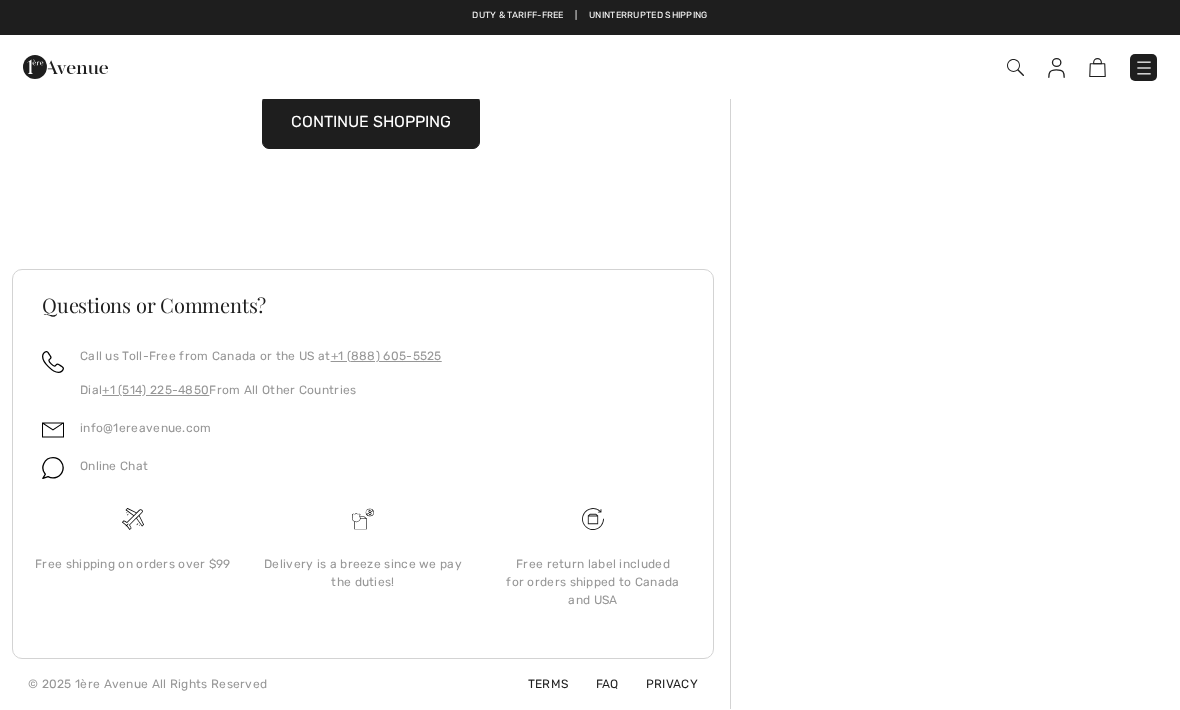 click at bounding box center (1056, 69) 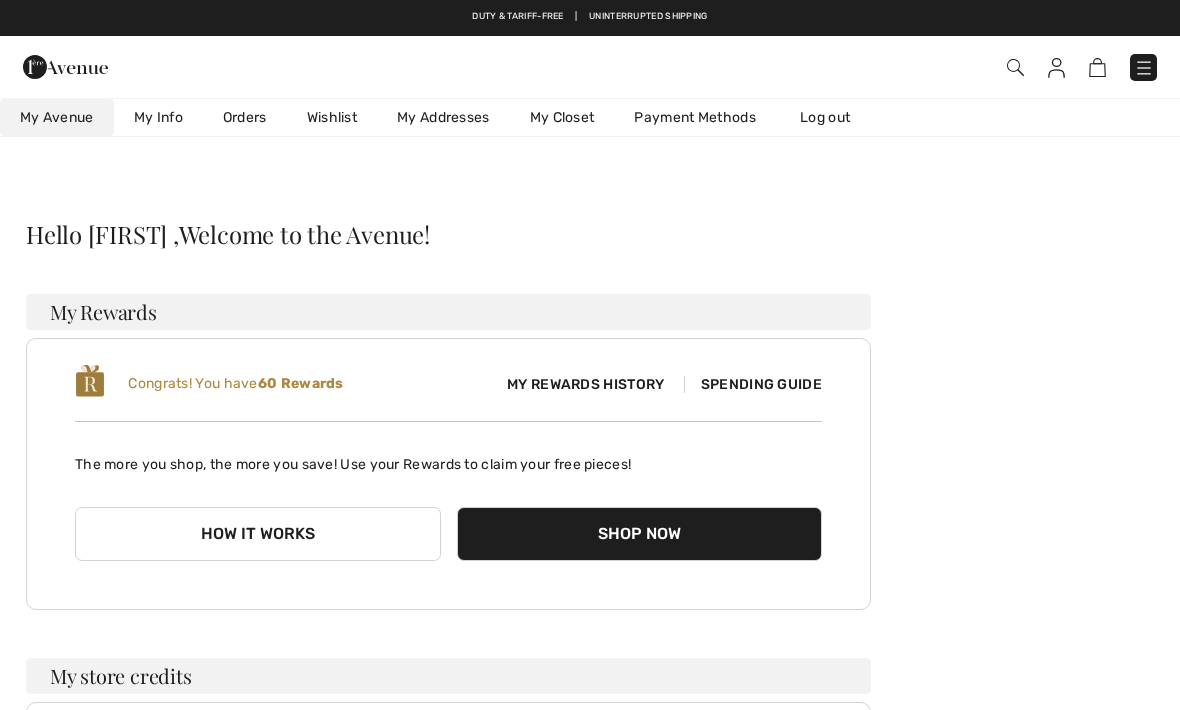 scroll, scrollTop: 0, scrollLeft: 0, axis: both 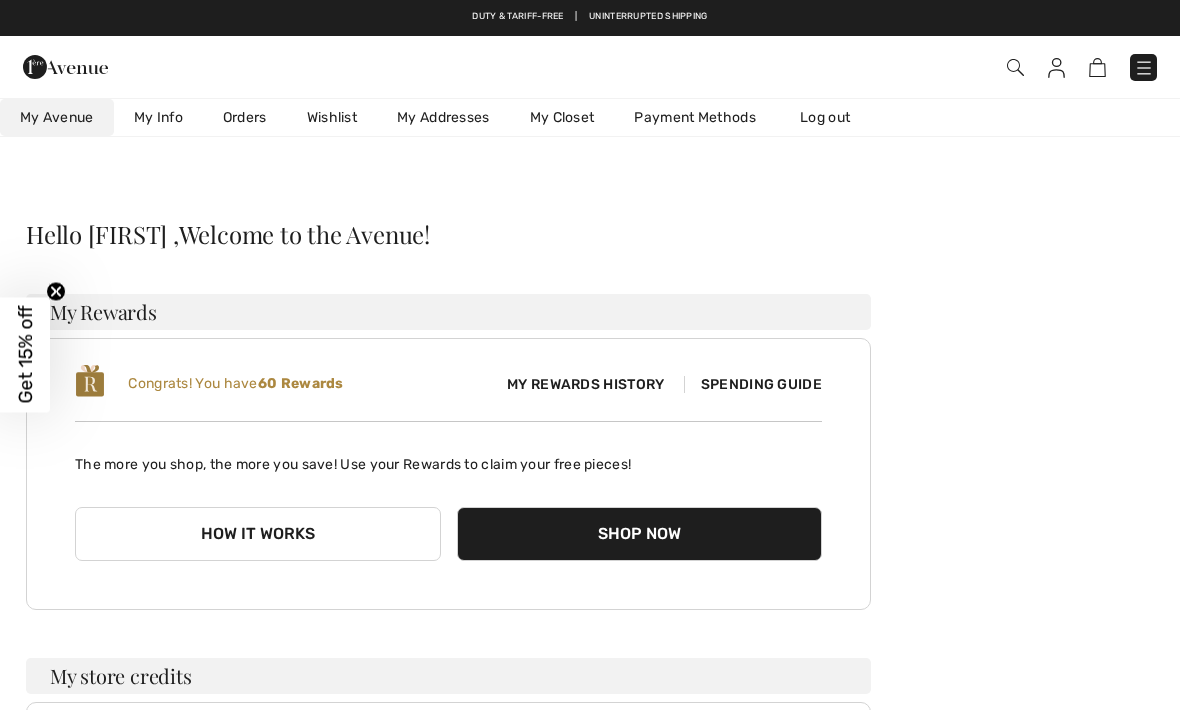 click on "Wishlist" at bounding box center (332, 117) 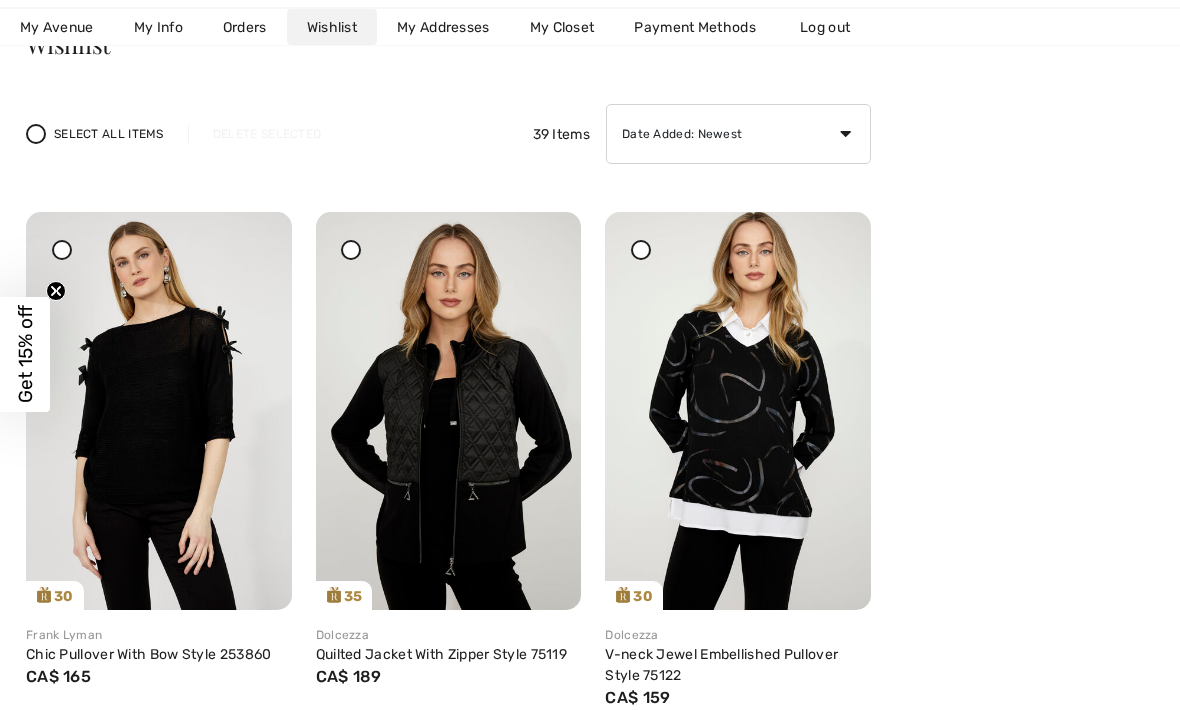 scroll, scrollTop: 190, scrollLeft: 0, axis: vertical 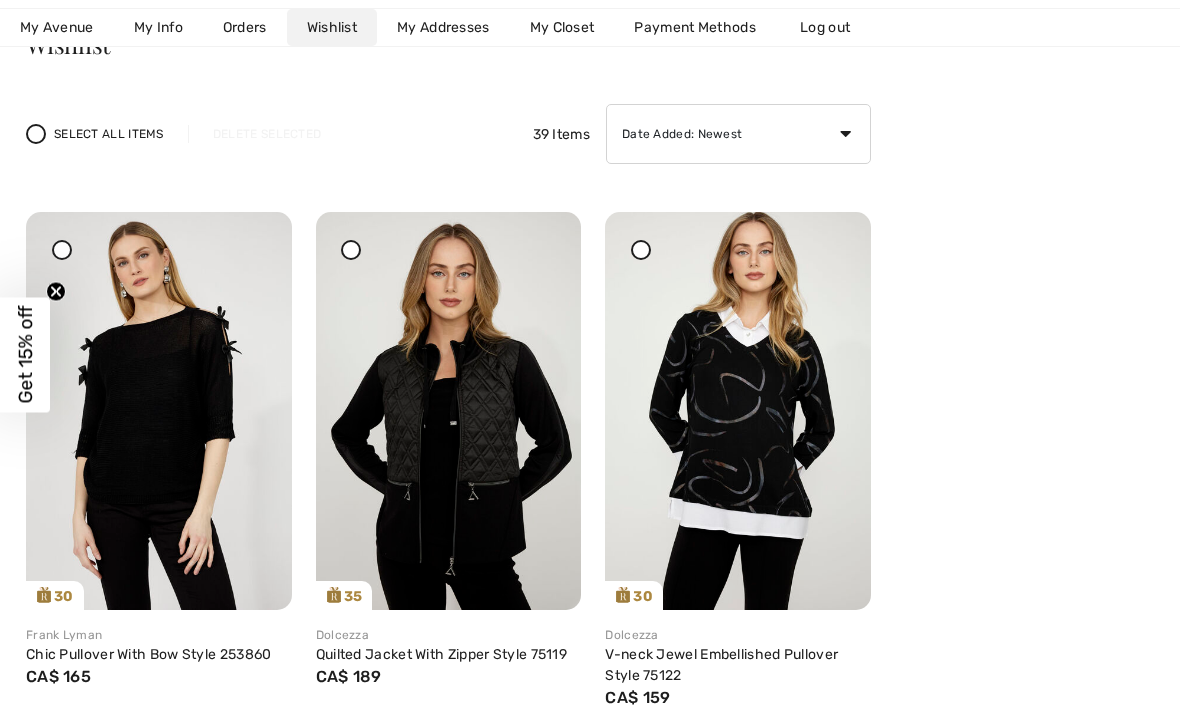 click at bounding box center [159, 411] 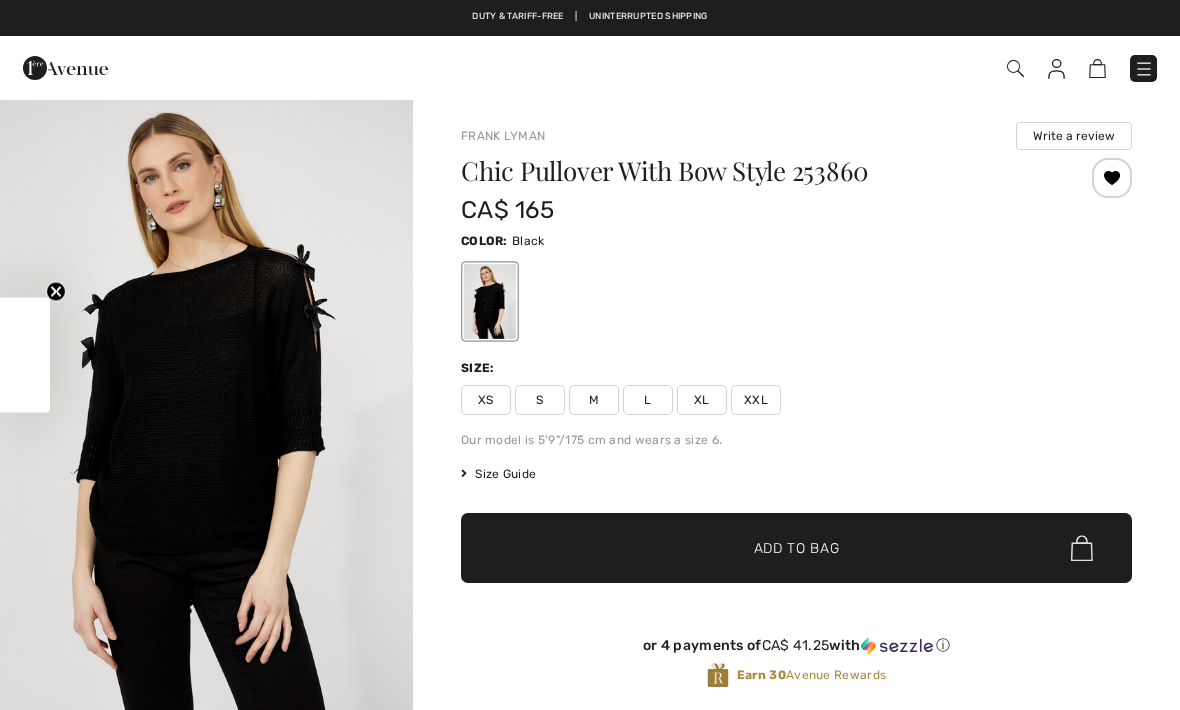 scroll, scrollTop: 0, scrollLeft: 0, axis: both 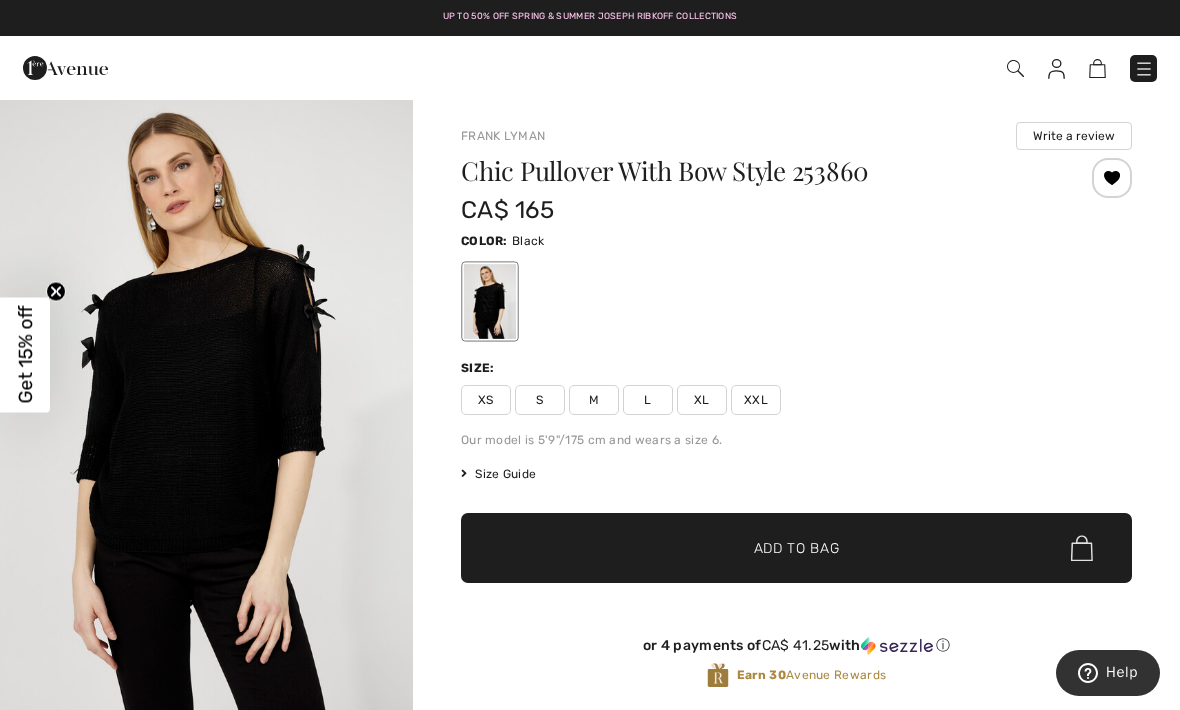 click at bounding box center (206, 408) 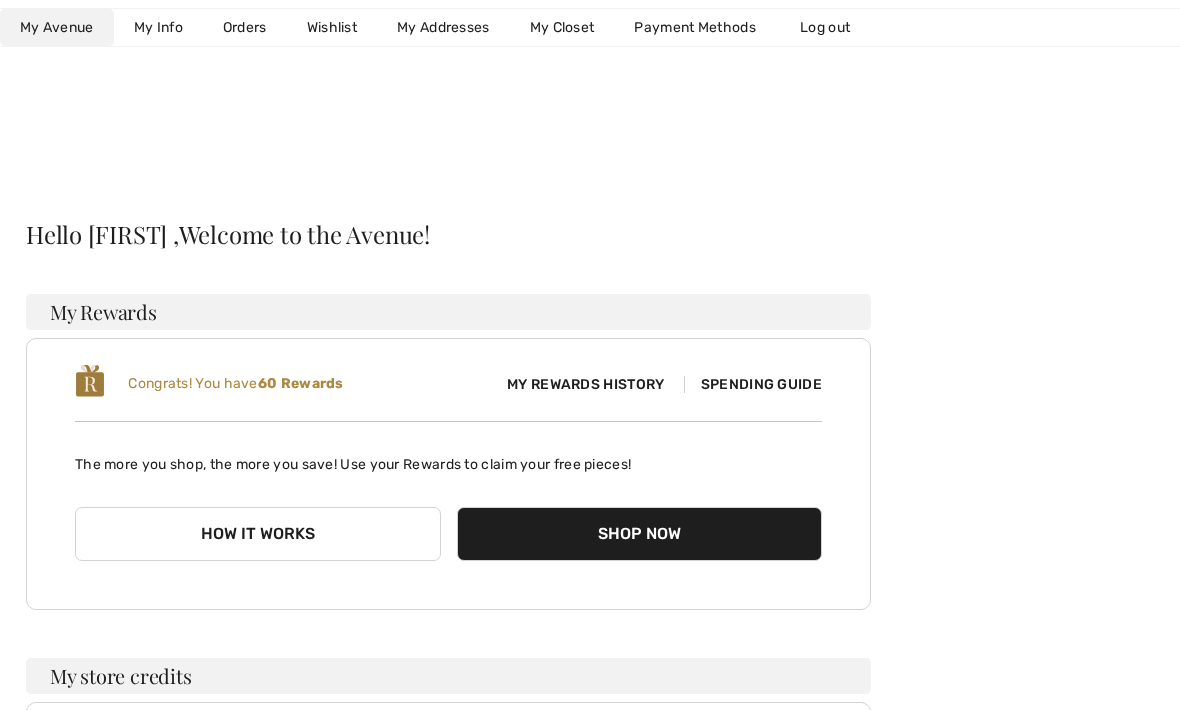 scroll, scrollTop: 1, scrollLeft: 0, axis: vertical 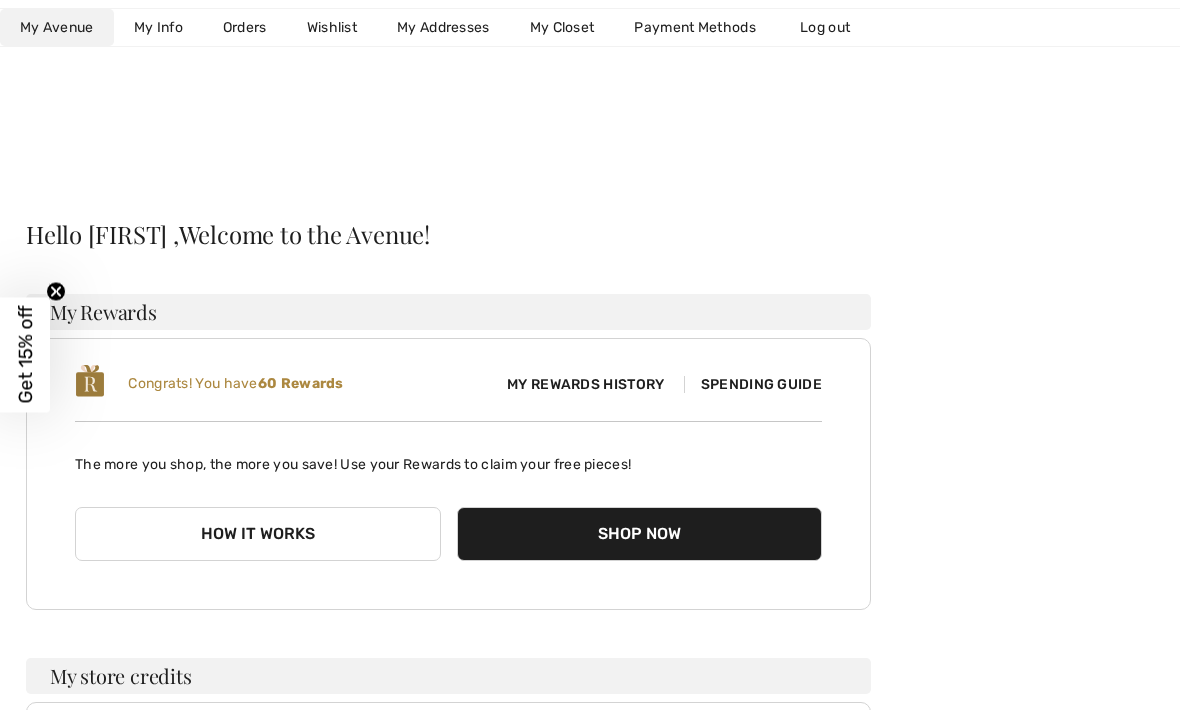 click on "Wishlist" at bounding box center (332, 27) 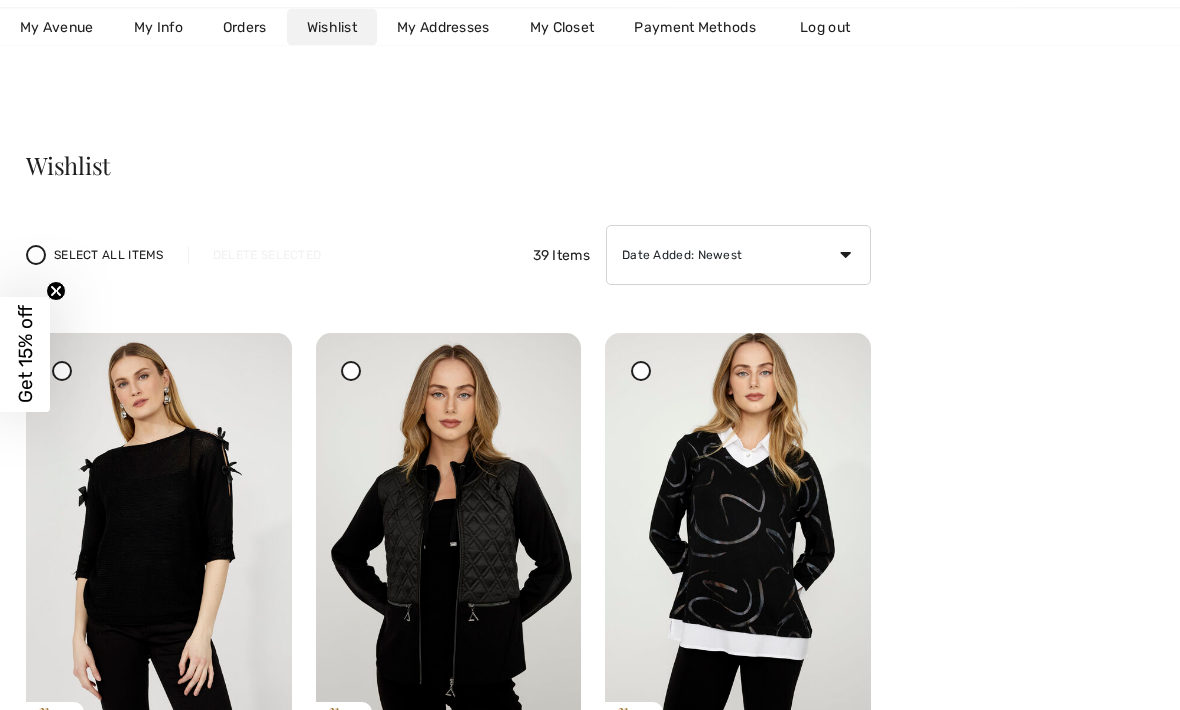 scroll, scrollTop: 69, scrollLeft: 0, axis: vertical 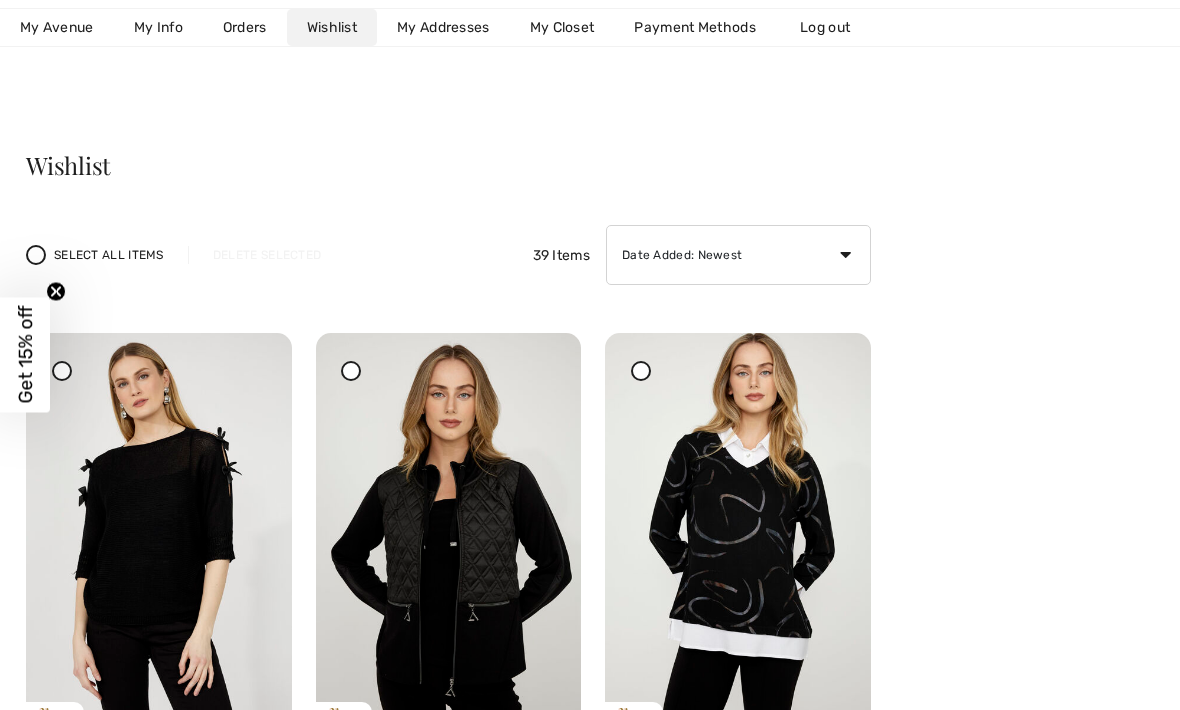 click at bounding box center (449, 532) 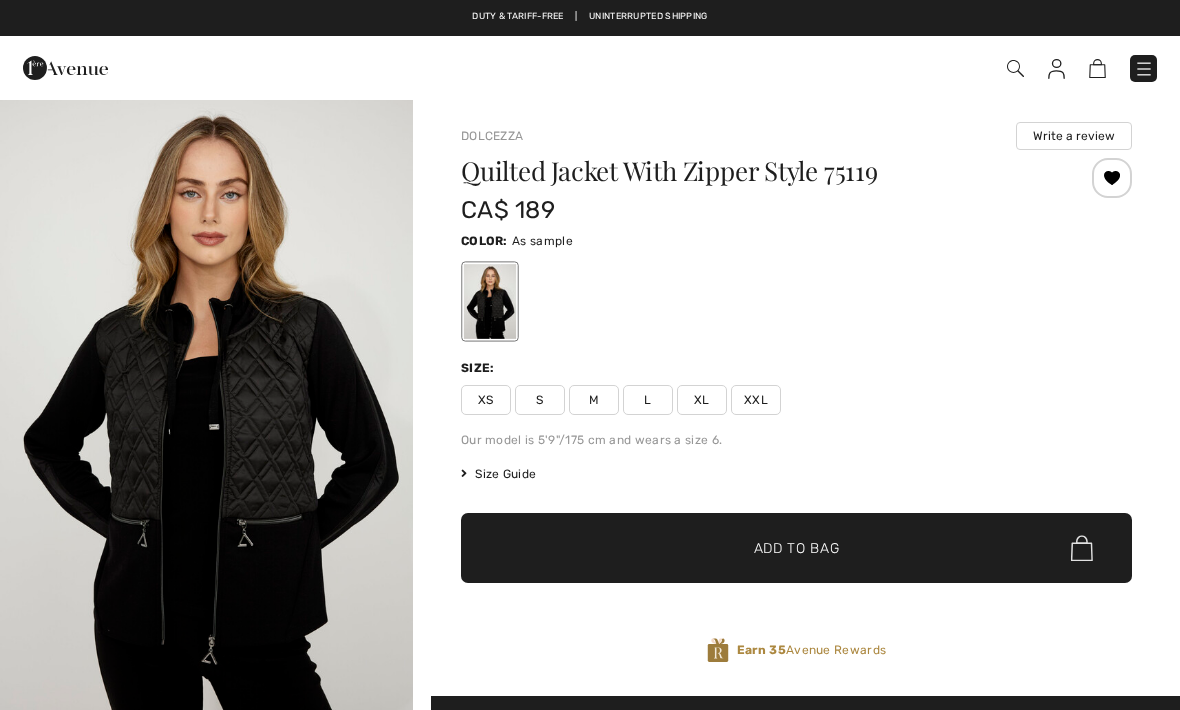 scroll, scrollTop: 0, scrollLeft: 0, axis: both 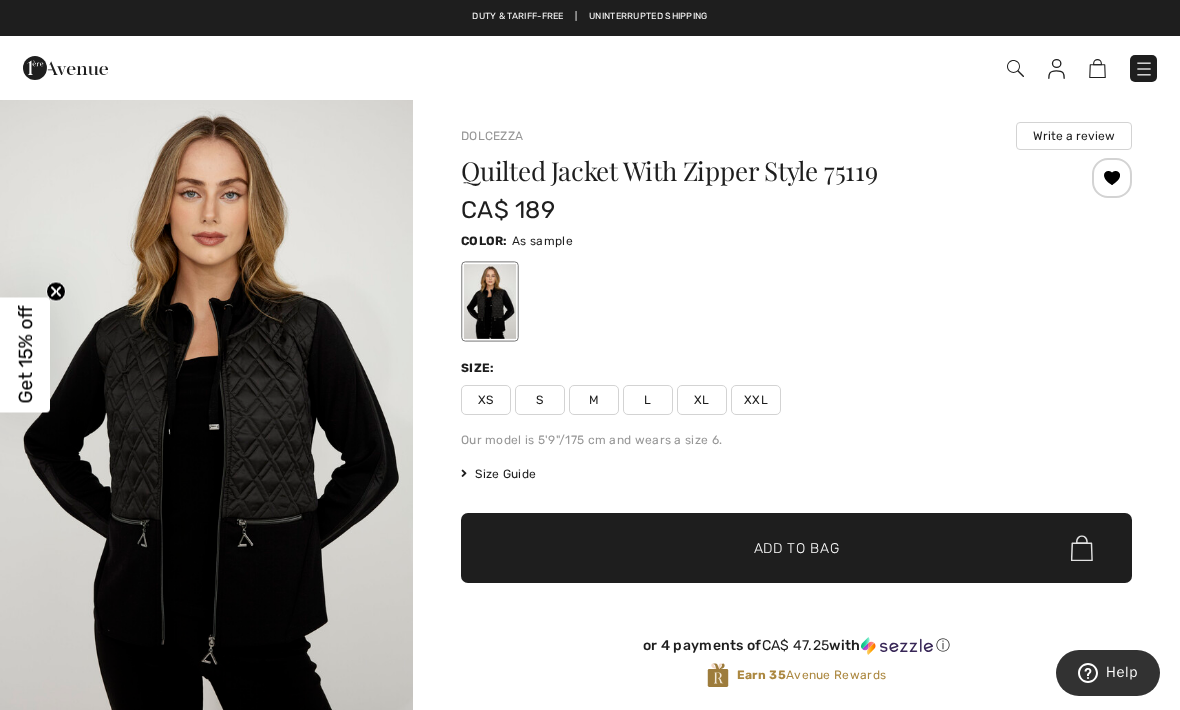 click at bounding box center (206, 408) 